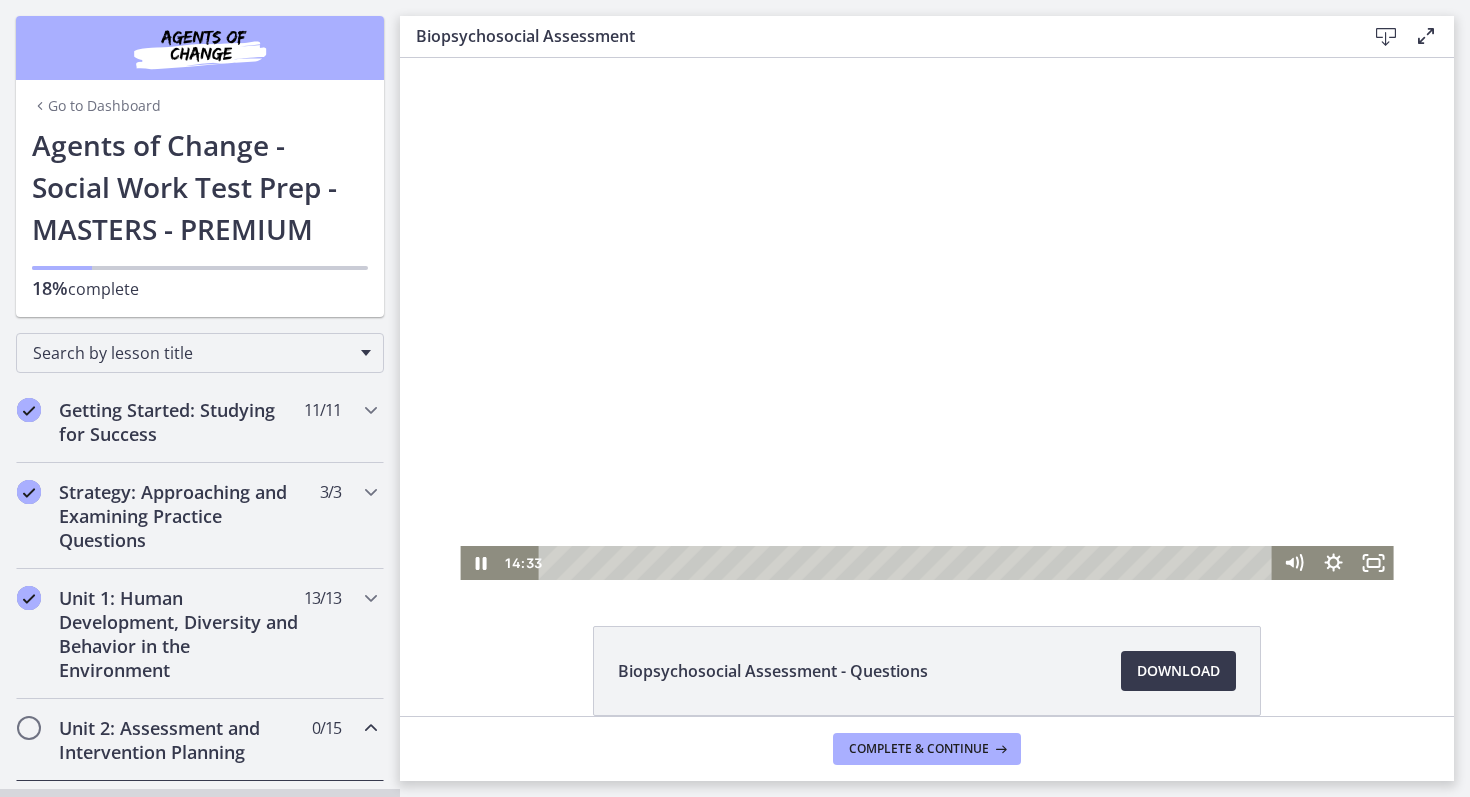 scroll, scrollTop: 0, scrollLeft: 0, axis: both 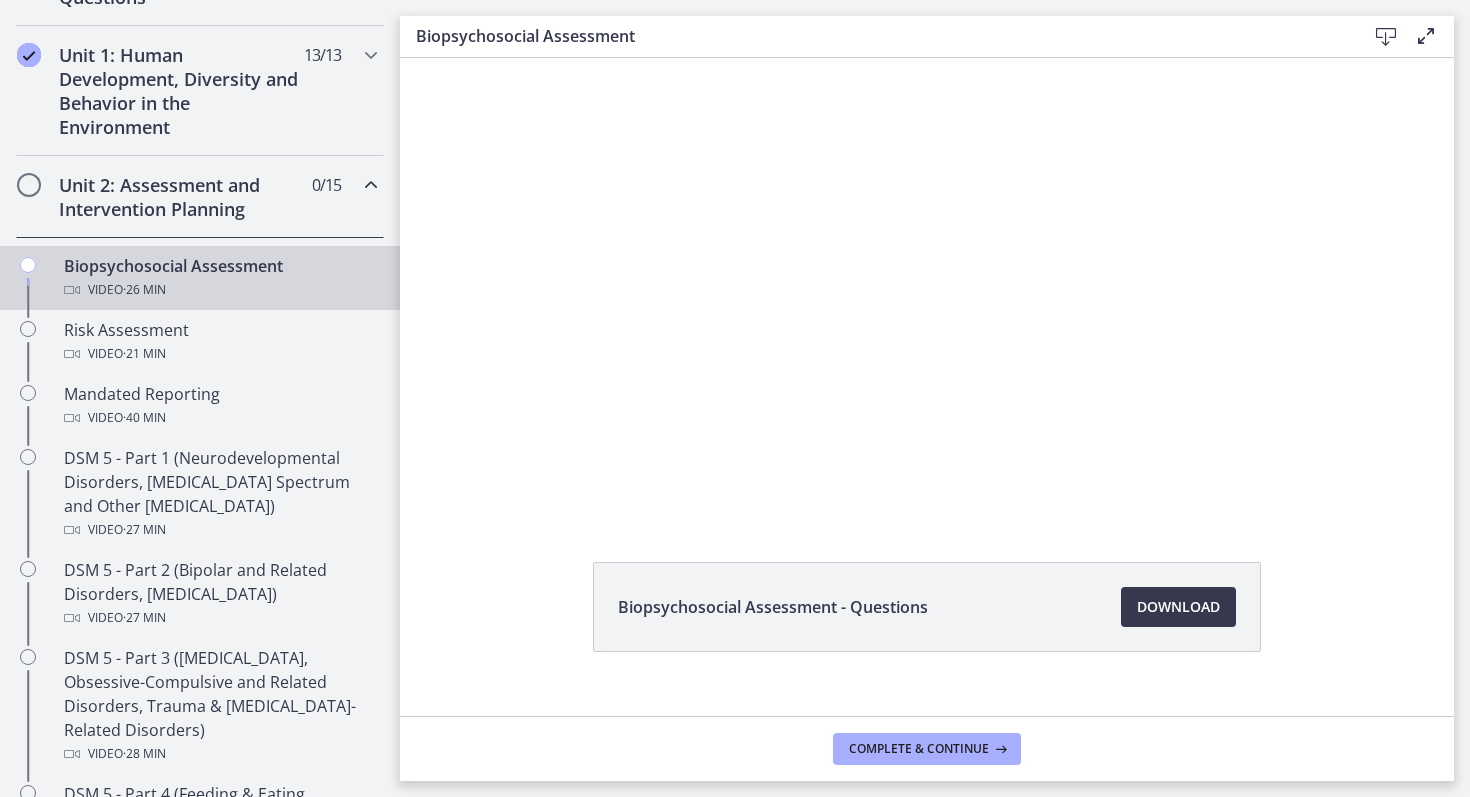 type 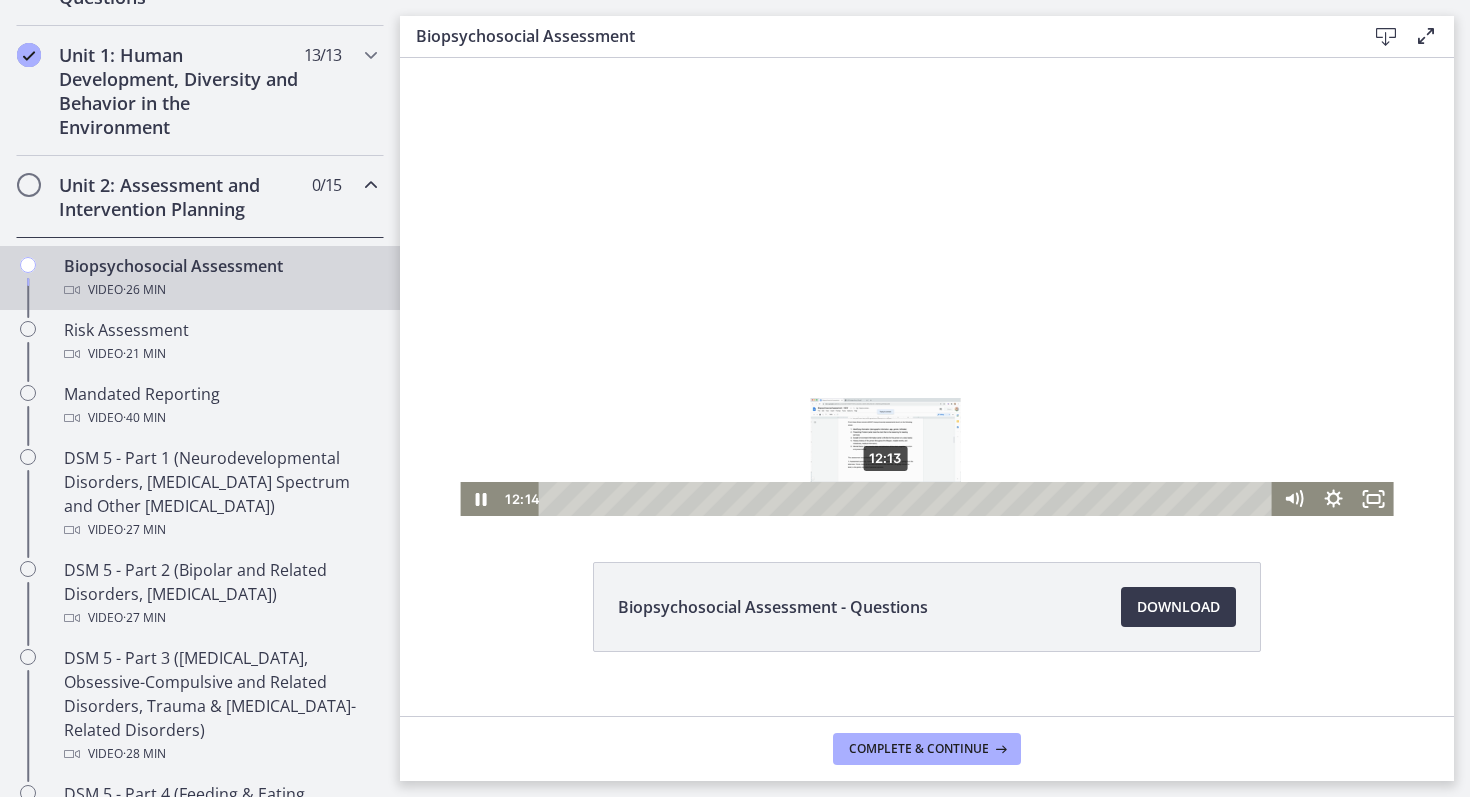 click on "12:13" at bounding box center (909, 499) 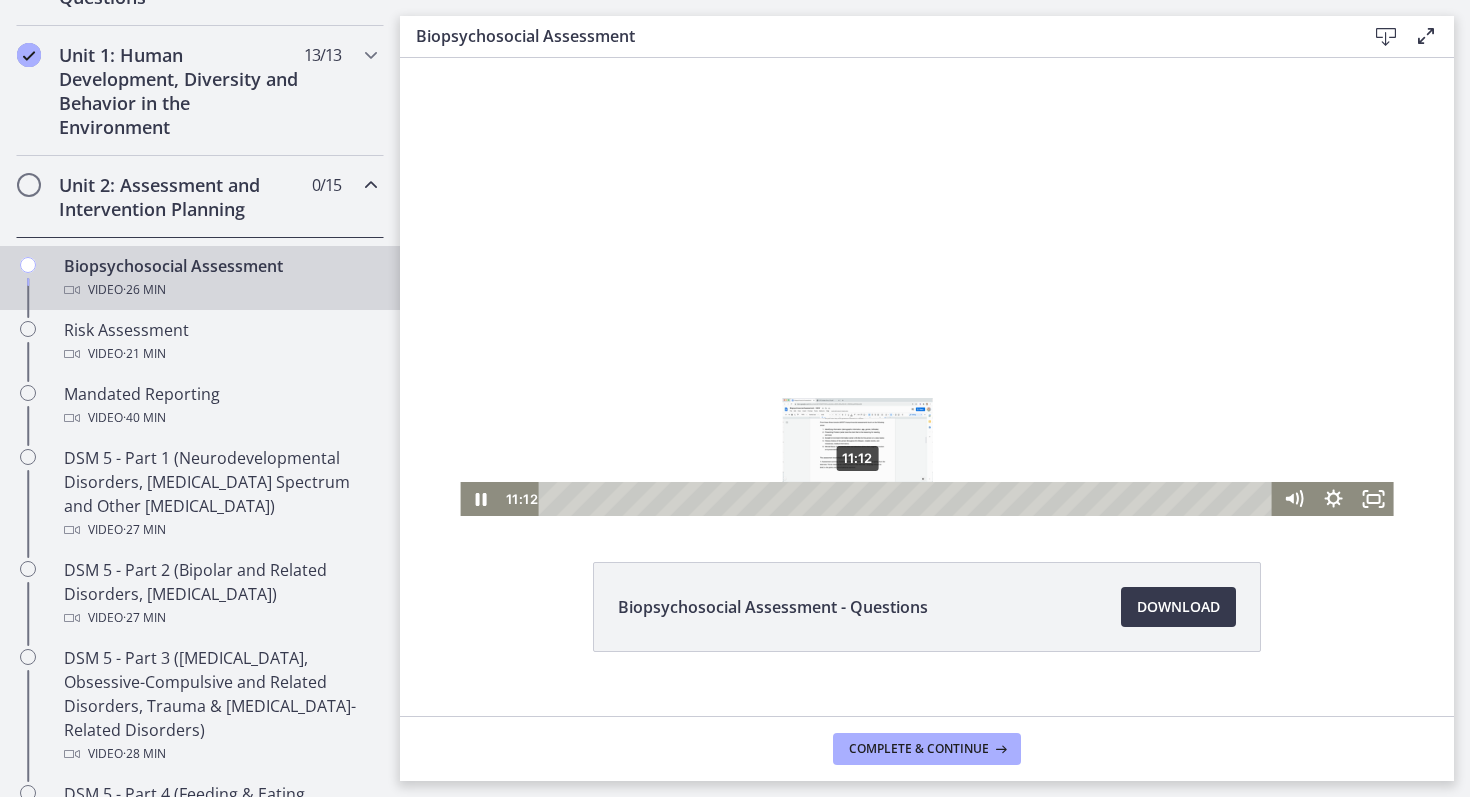 click on "11:12" at bounding box center [909, 499] 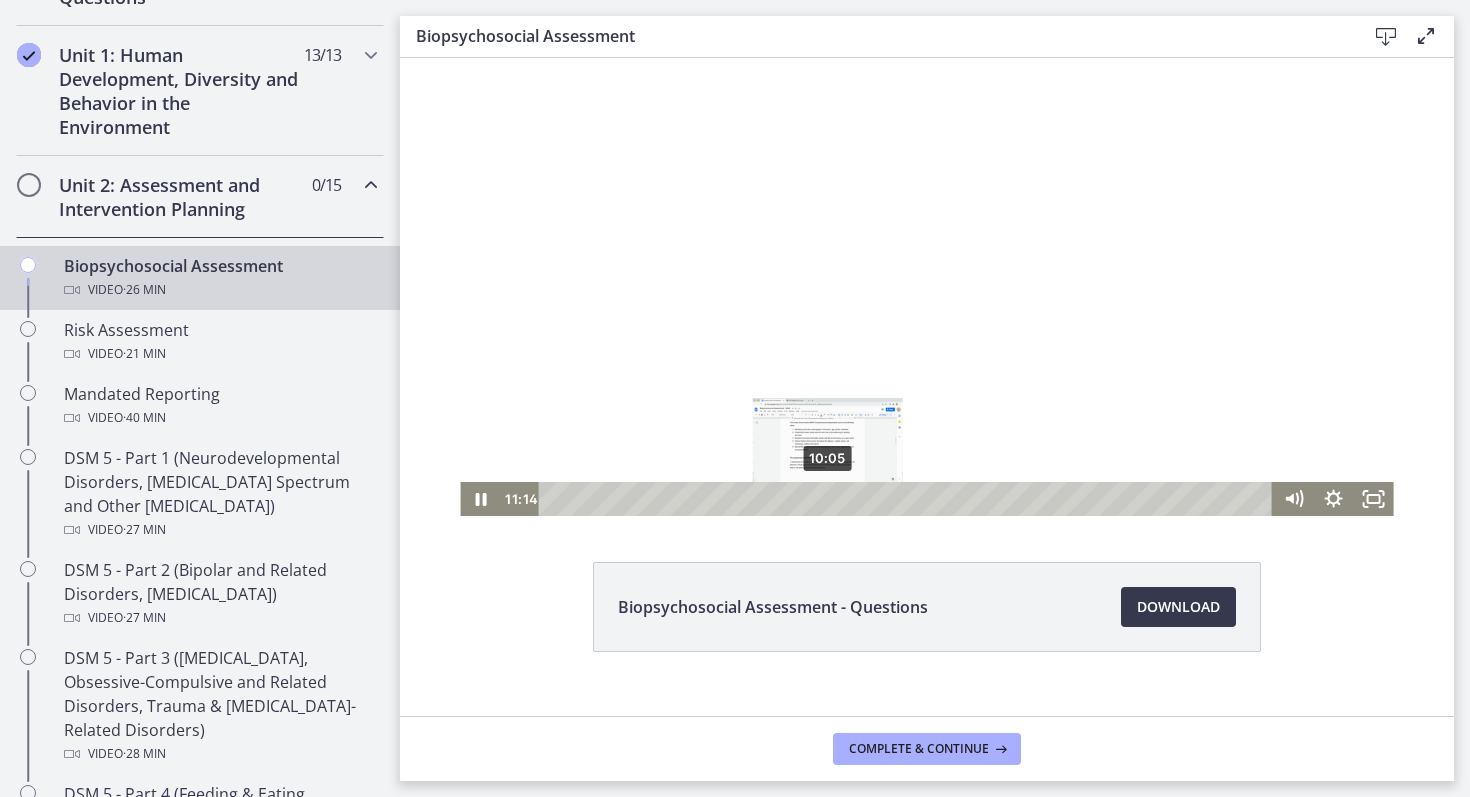 click on "10:05" at bounding box center (909, 499) 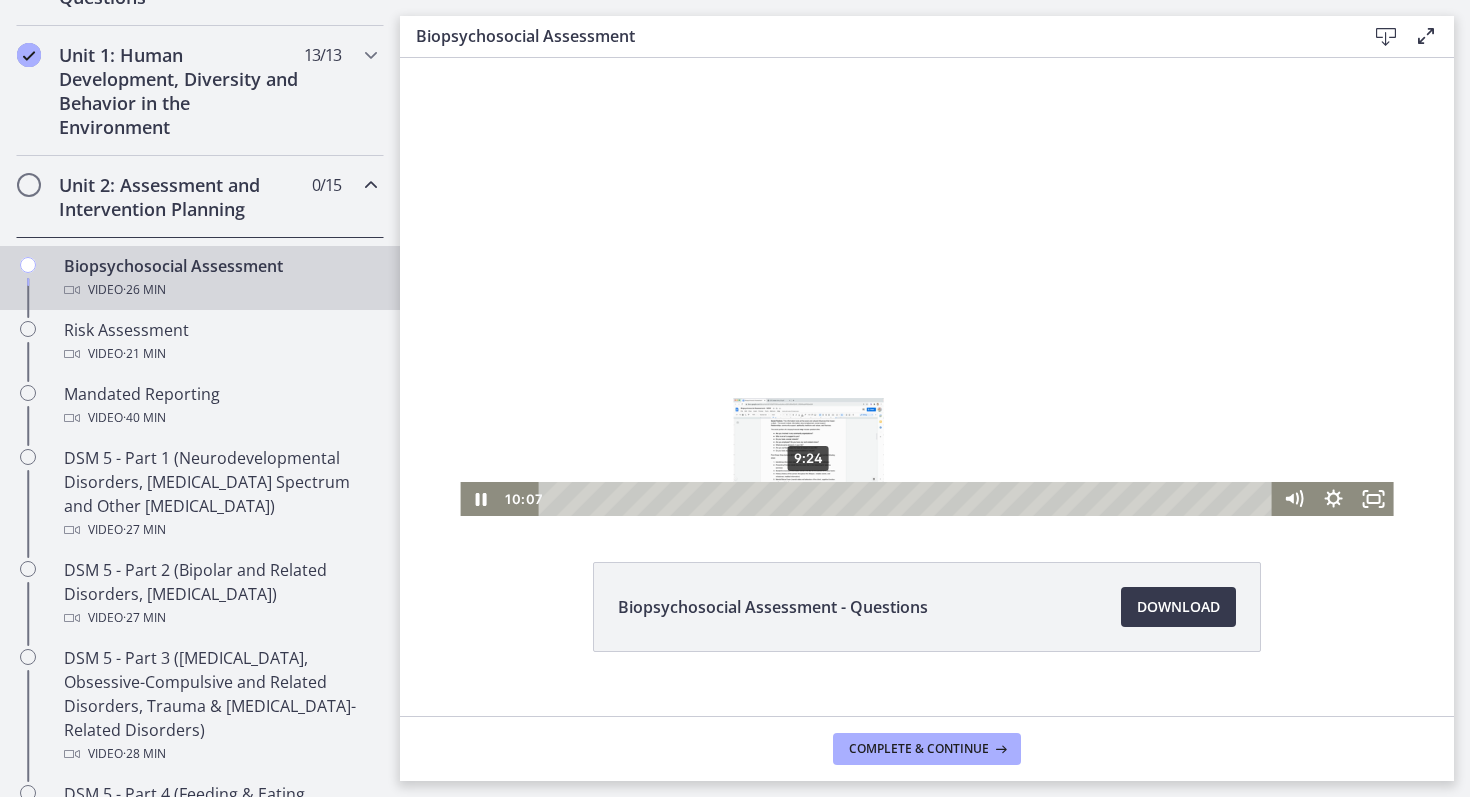 click on "9:24" at bounding box center (909, 499) 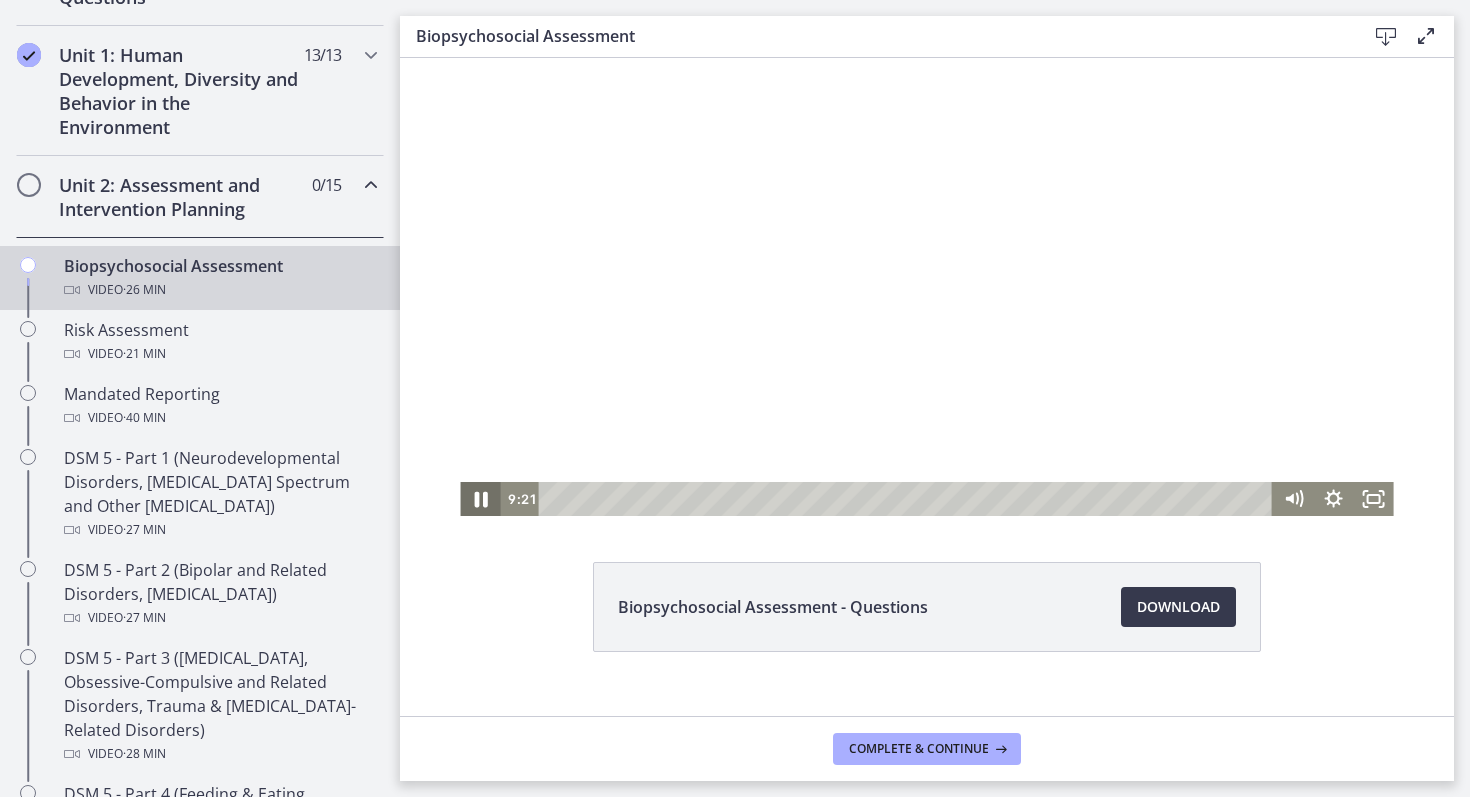 click 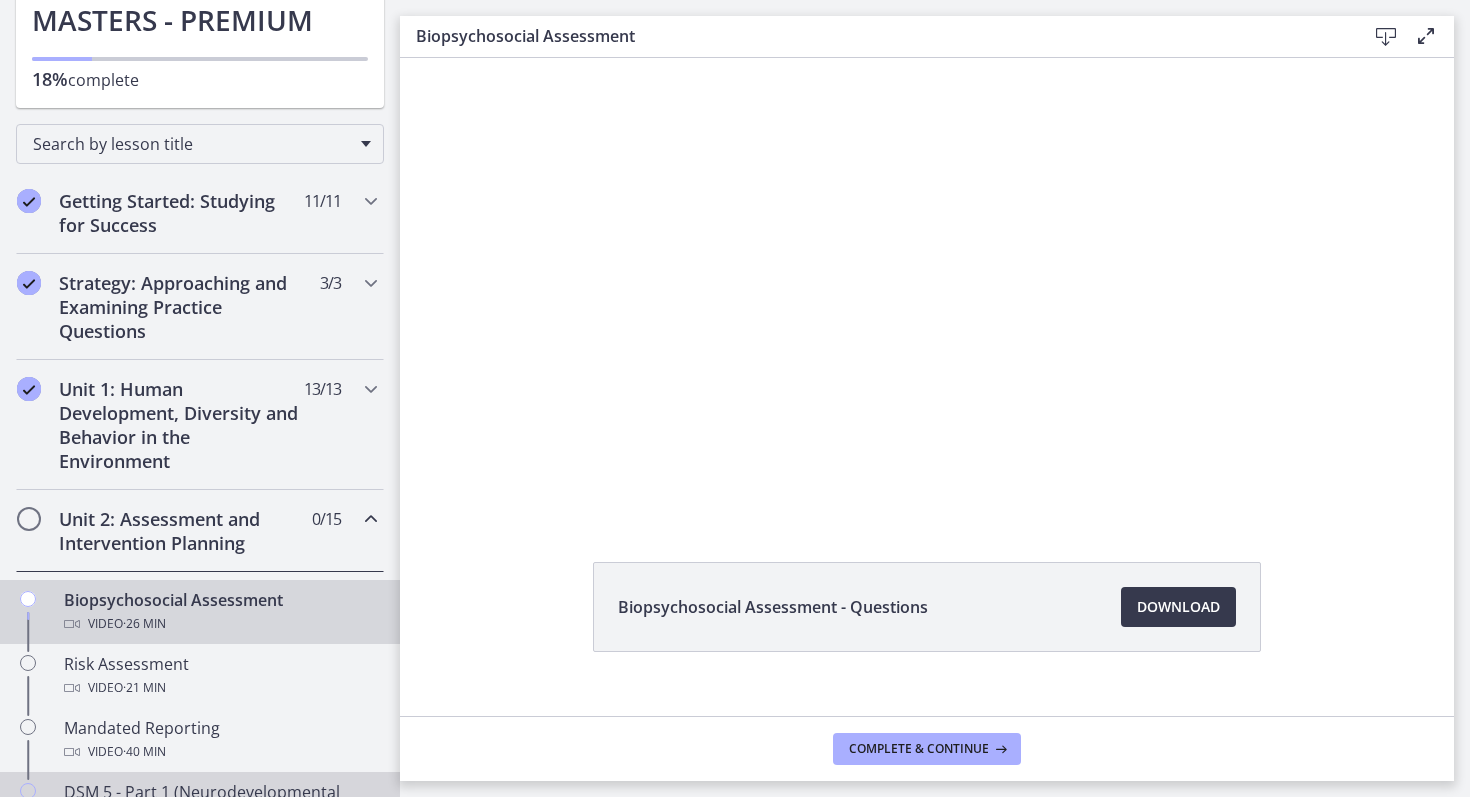 scroll, scrollTop: 0, scrollLeft: 0, axis: both 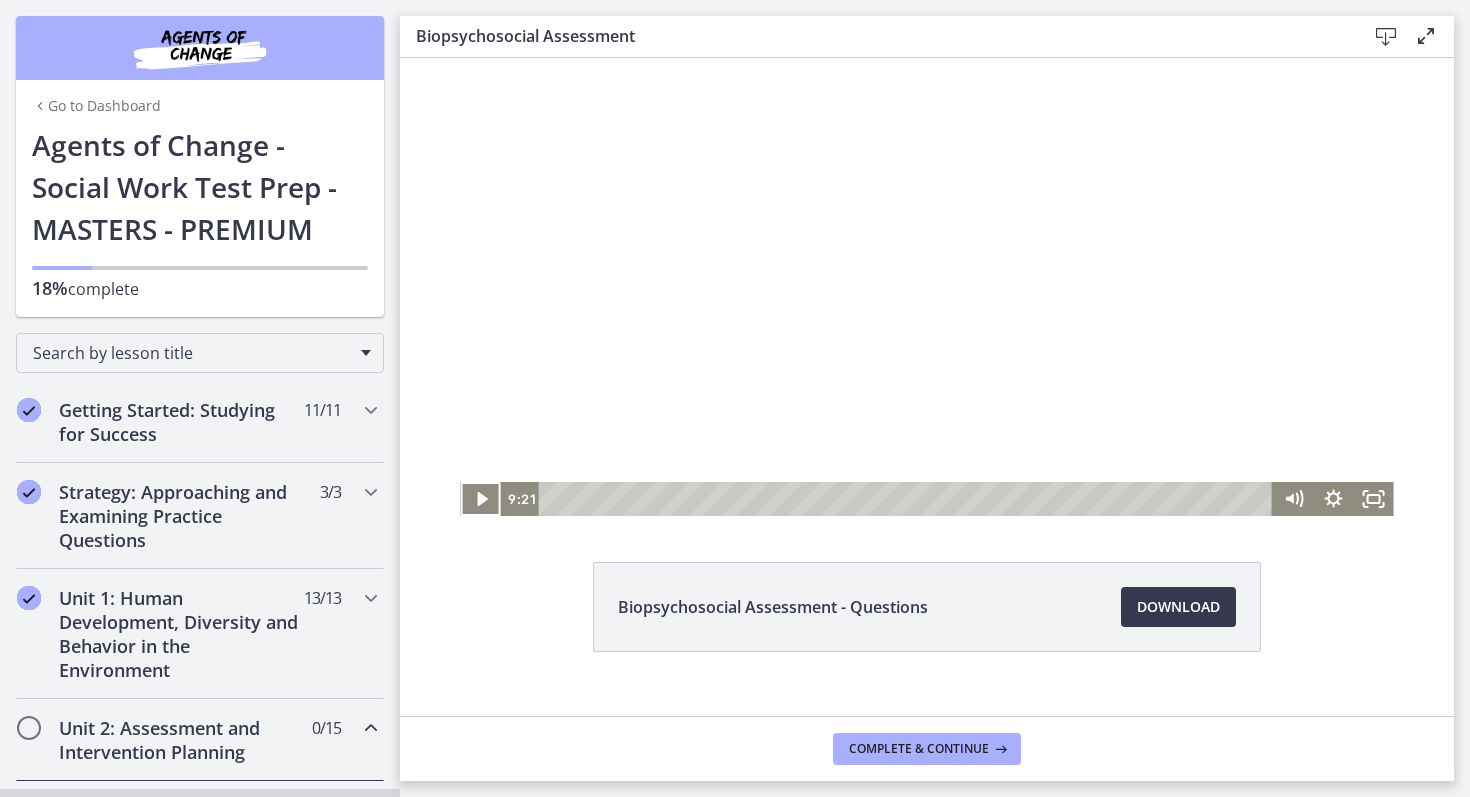 click at bounding box center (926, 255) 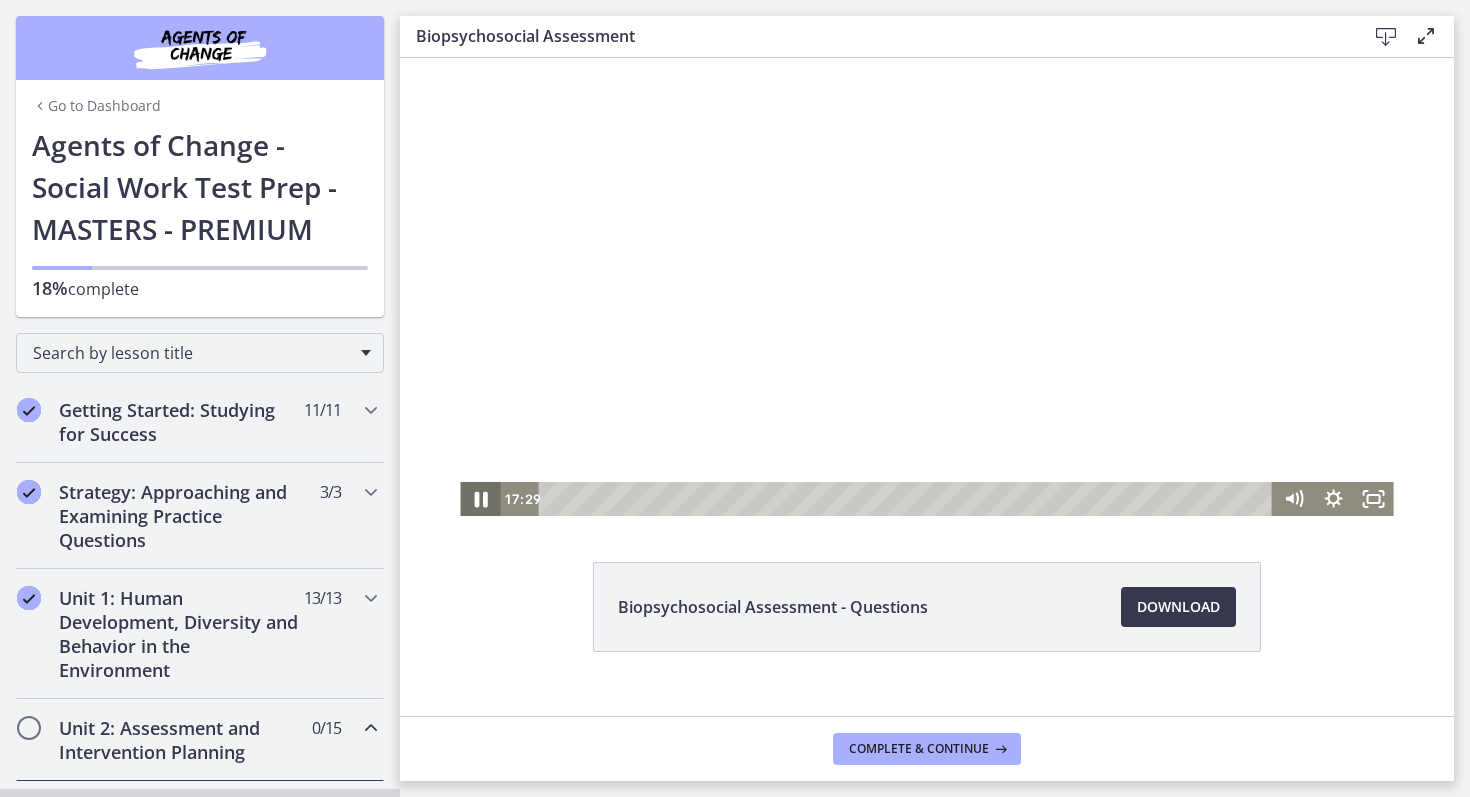 click 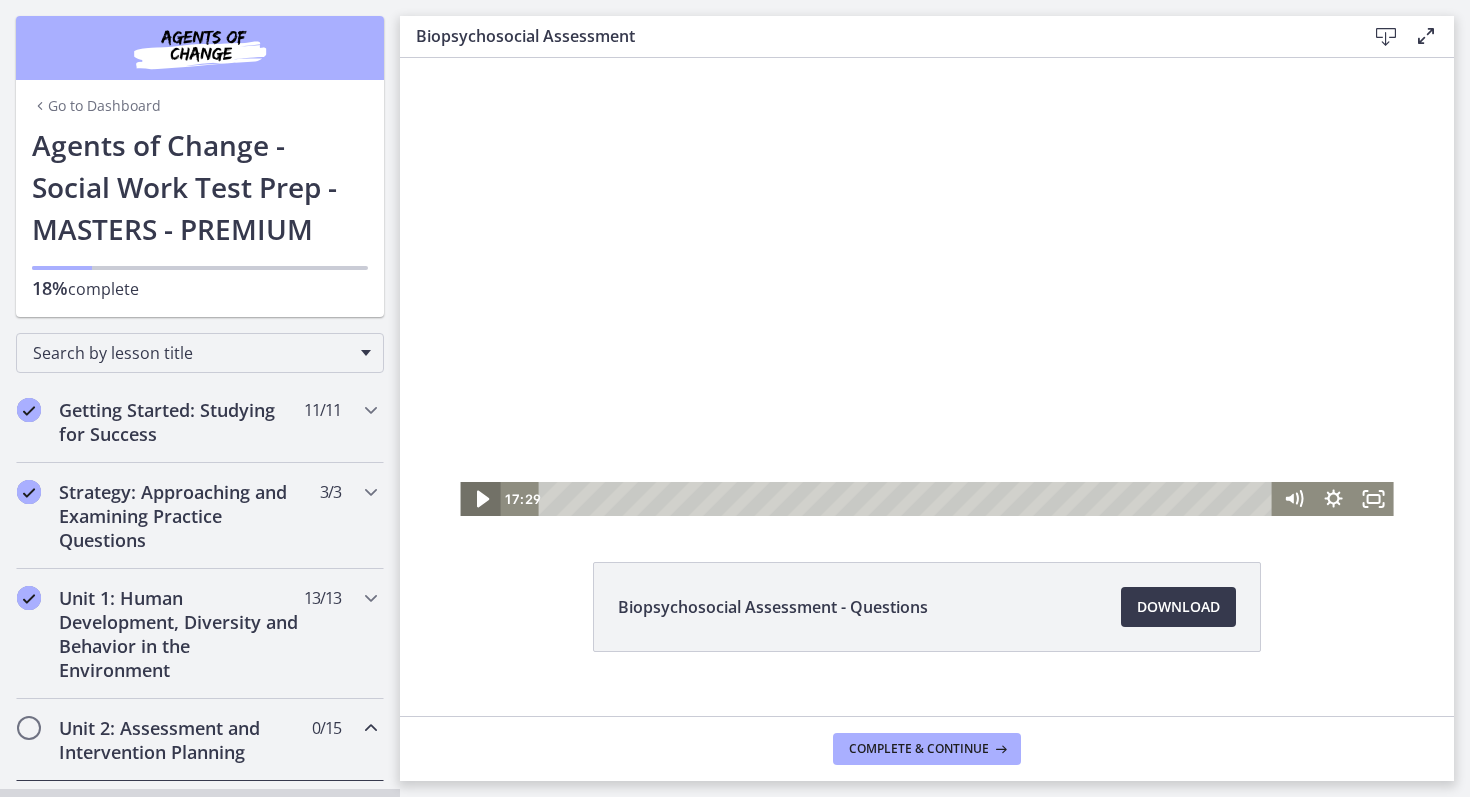 click 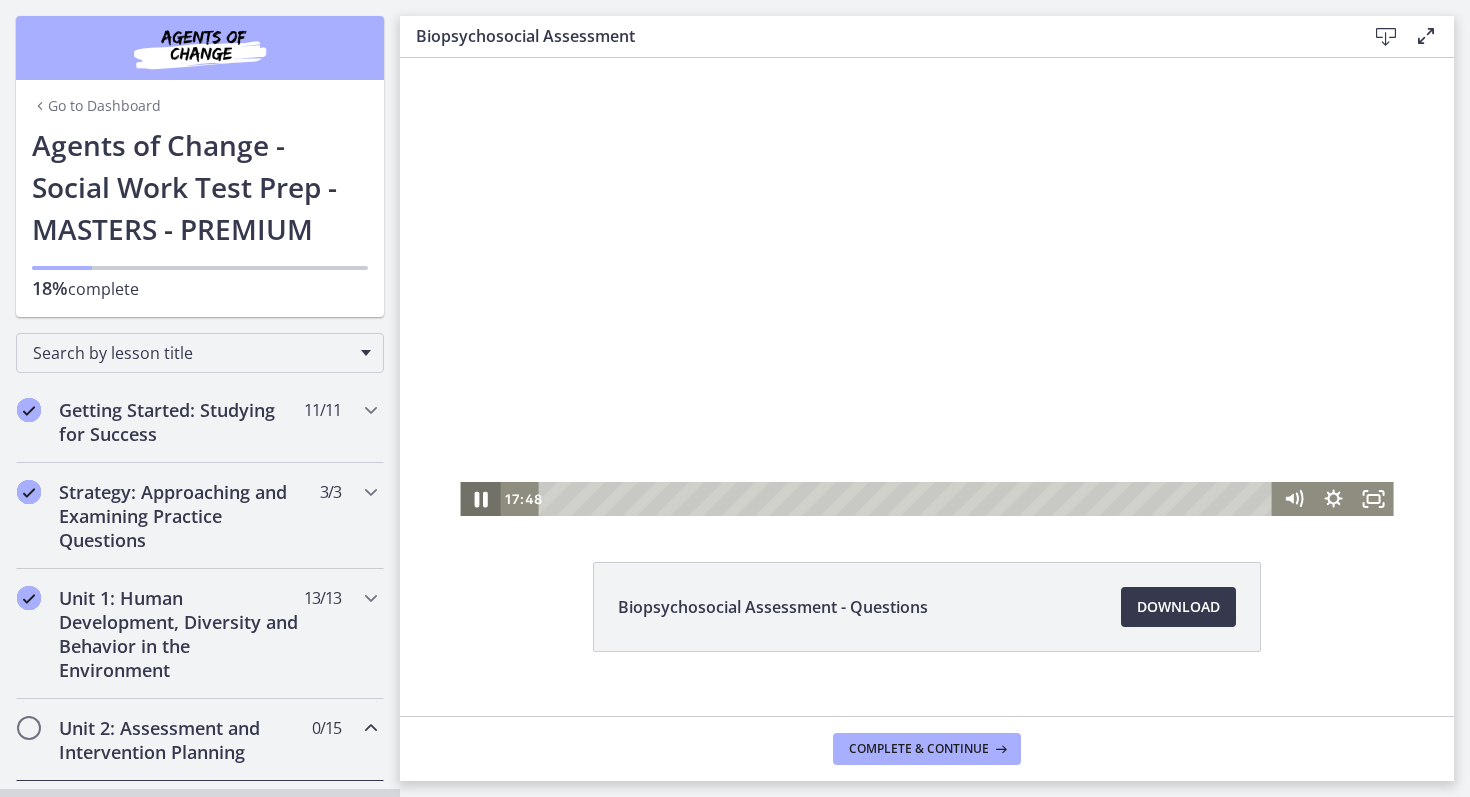 click 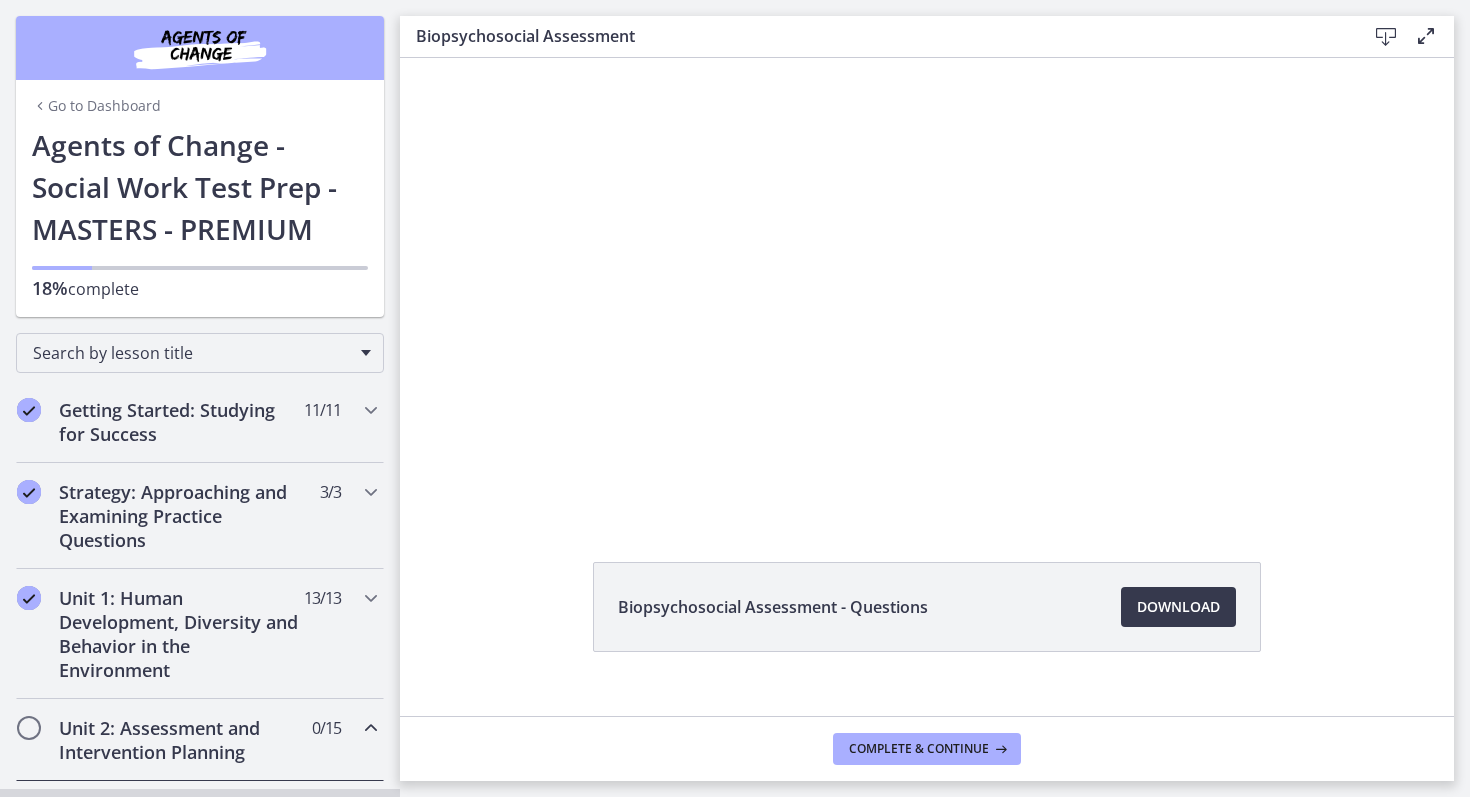 click at bounding box center [926, 255] 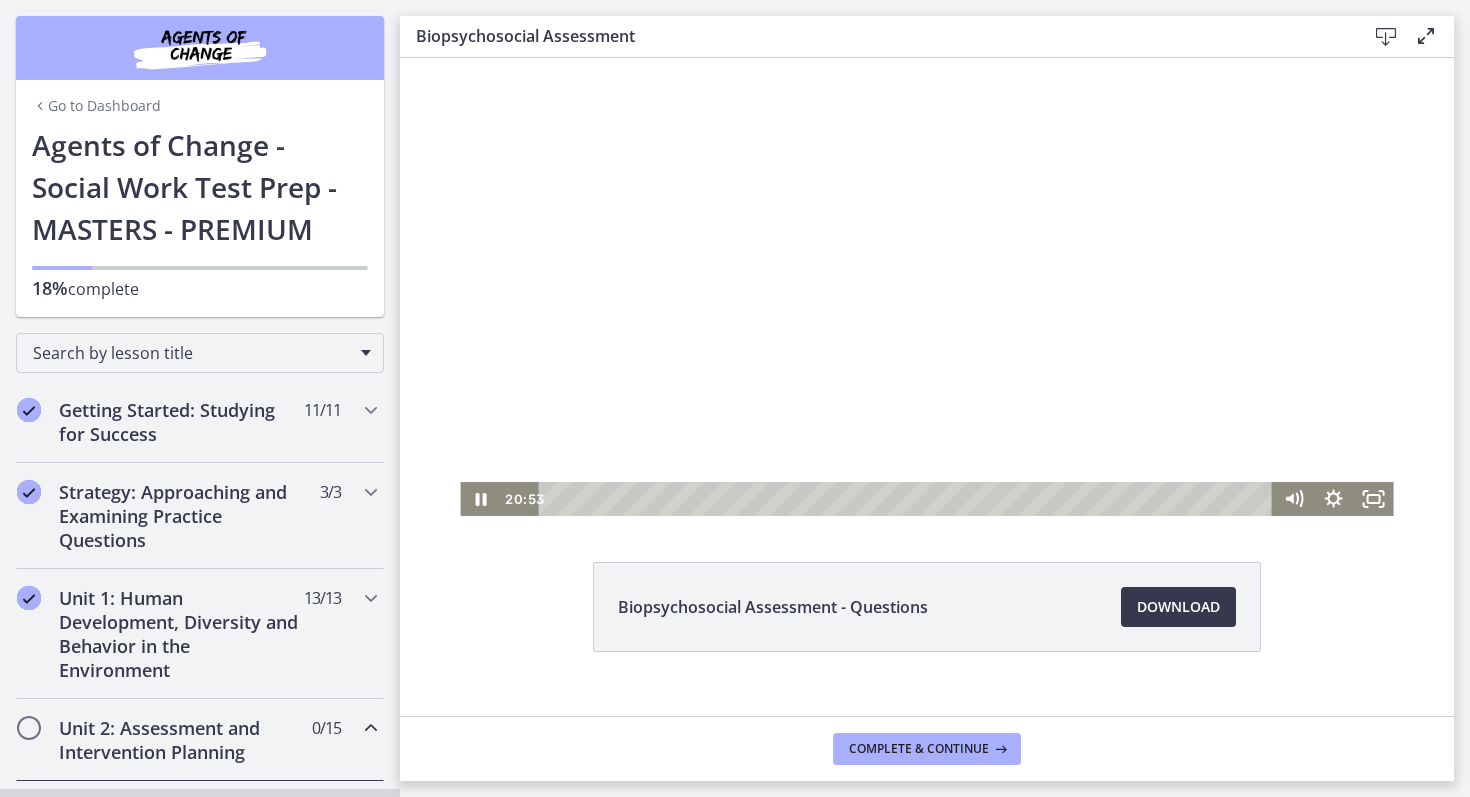 click at bounding box center [460, -6] 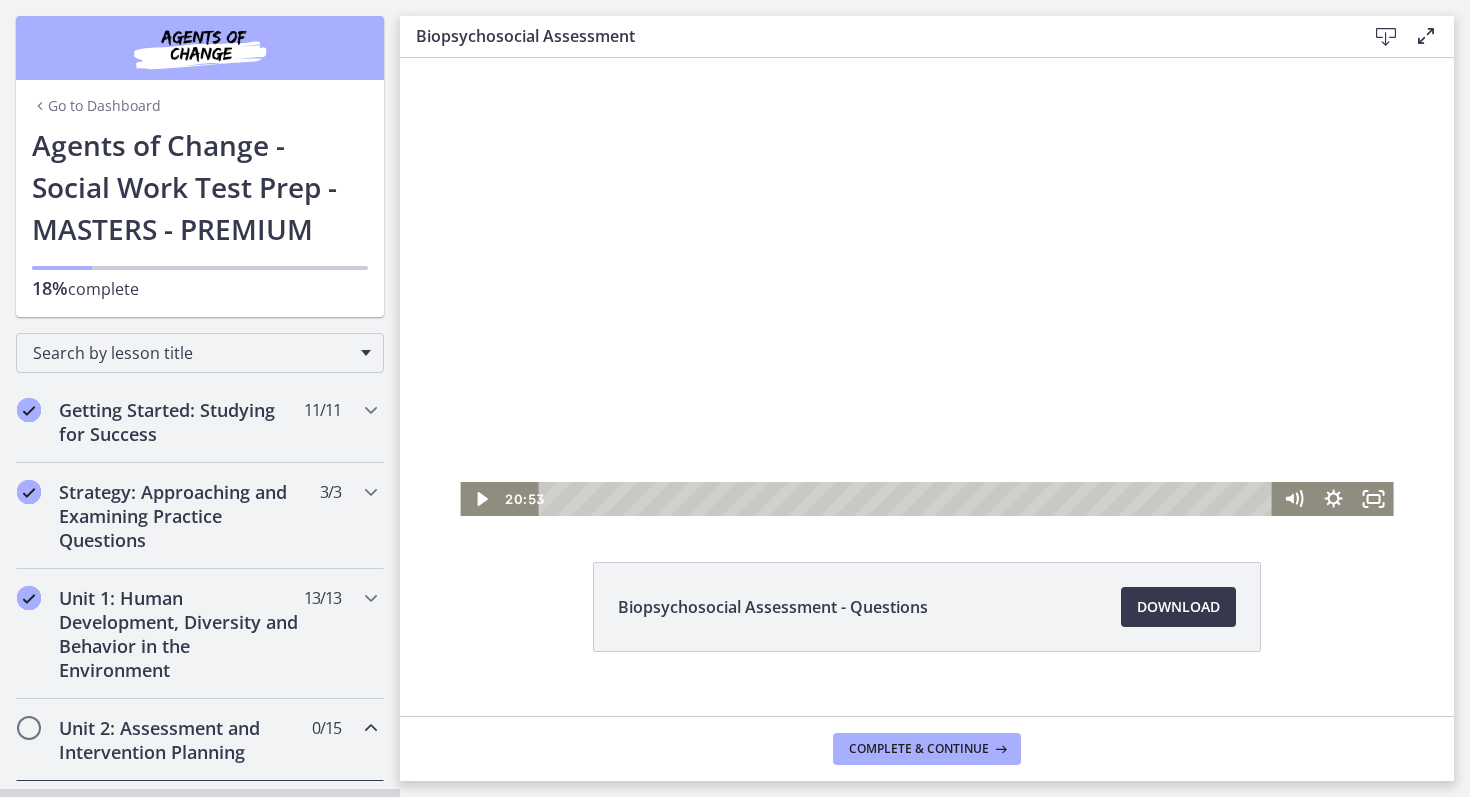 click at bounding box center [460, -6] 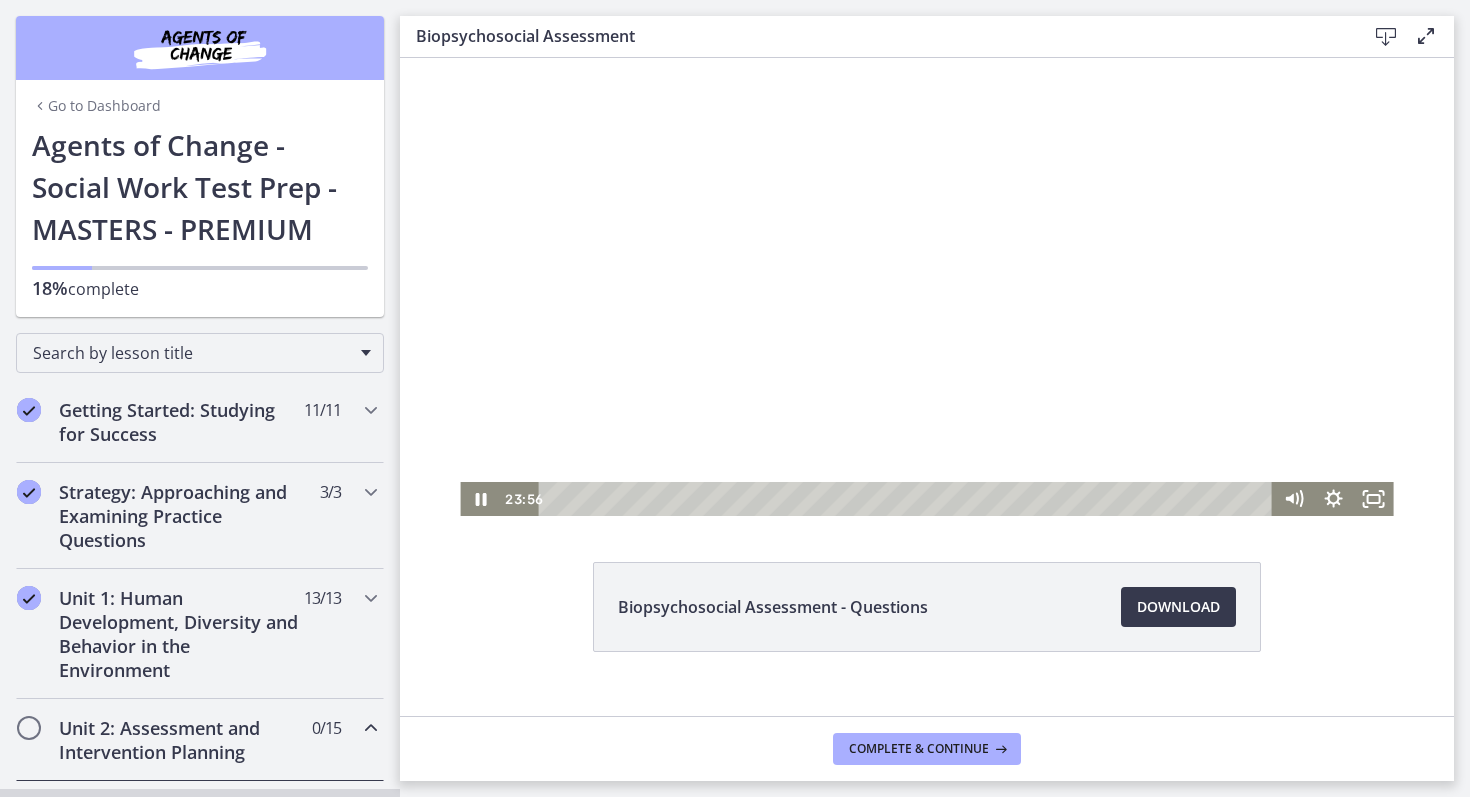 click at bounding box center [926, 255] 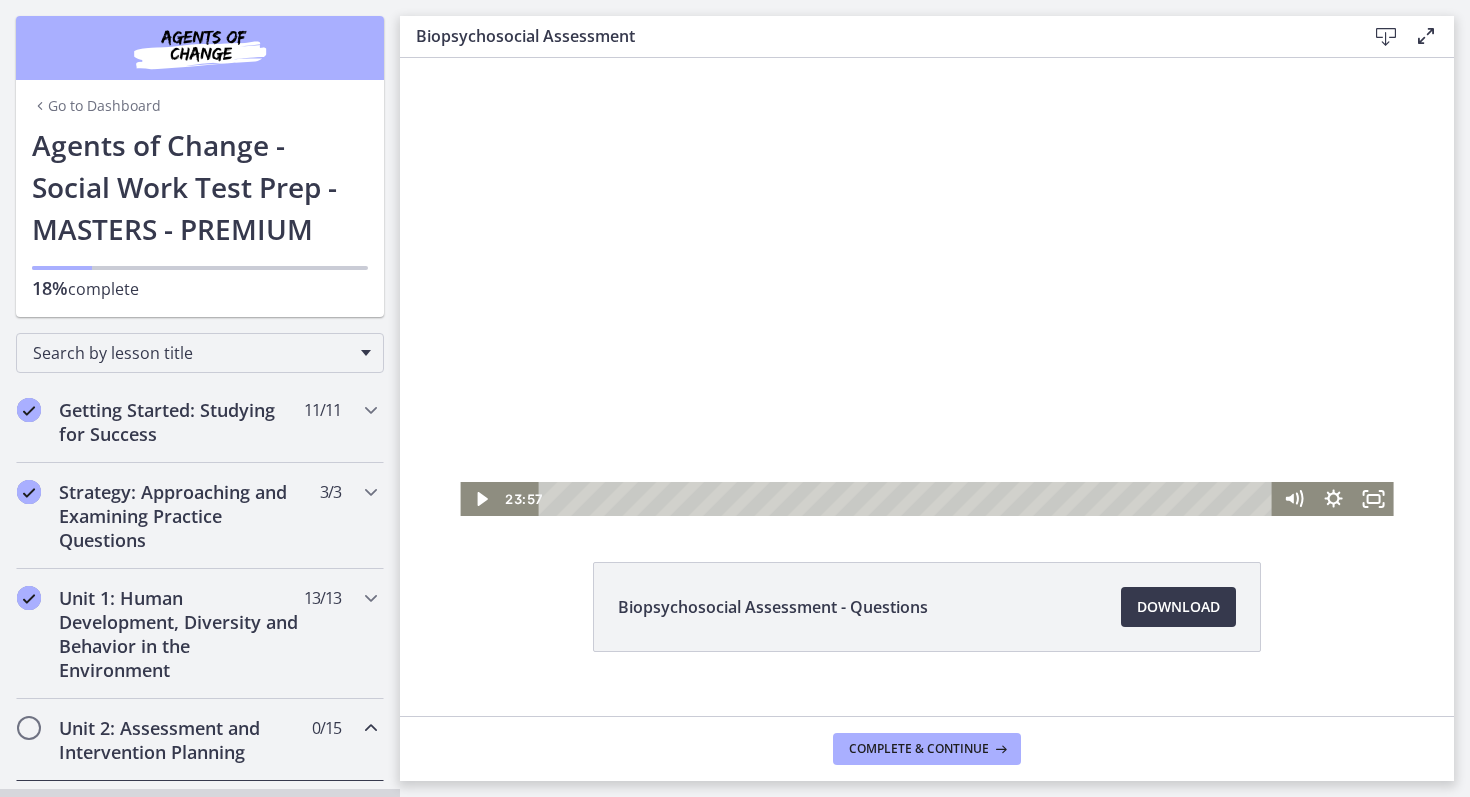 click at bounding box center [926, 255] 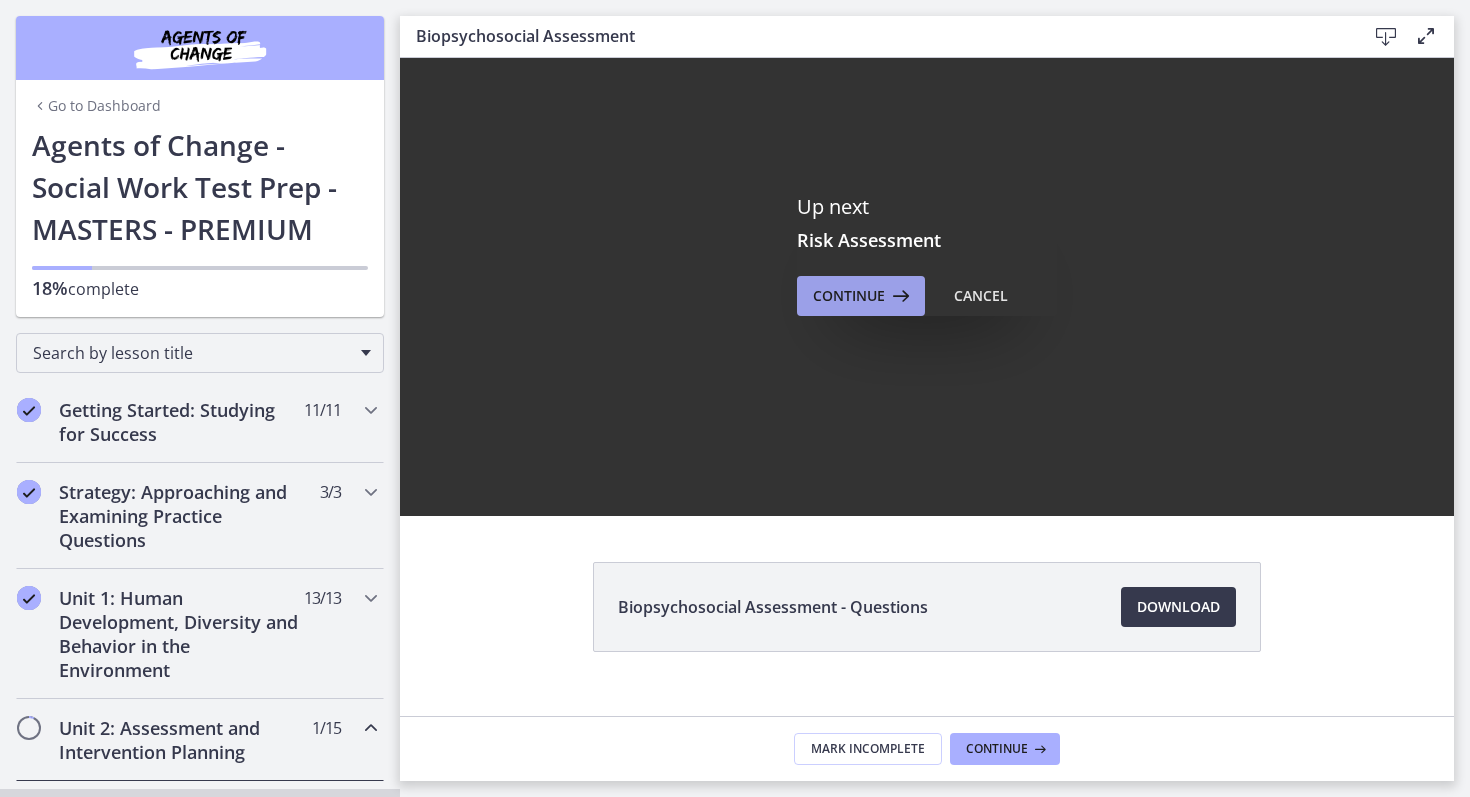 click at bounding box center (899, 296) 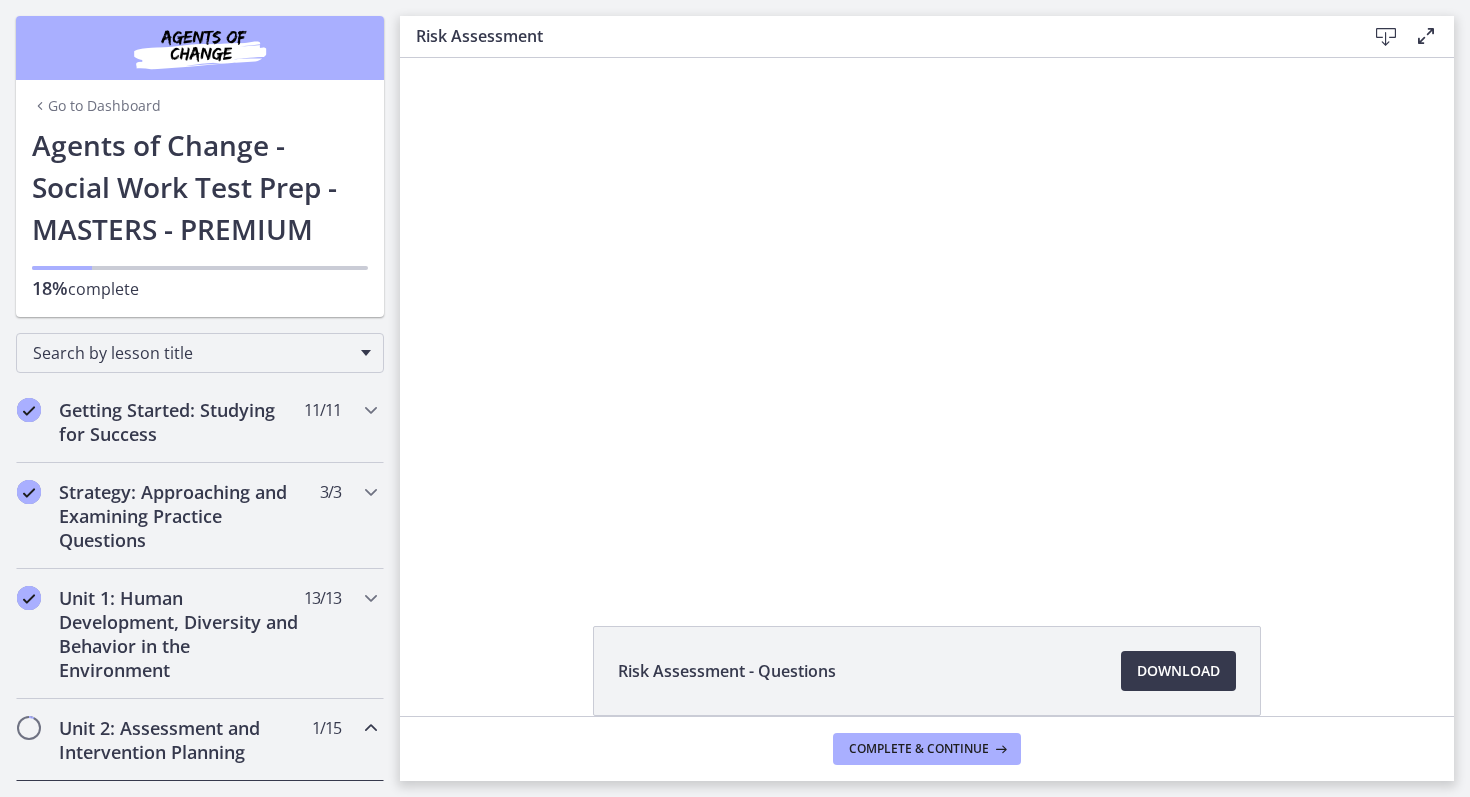 scroll, scrollTop: 0, scrollLeft: 0, axis: both 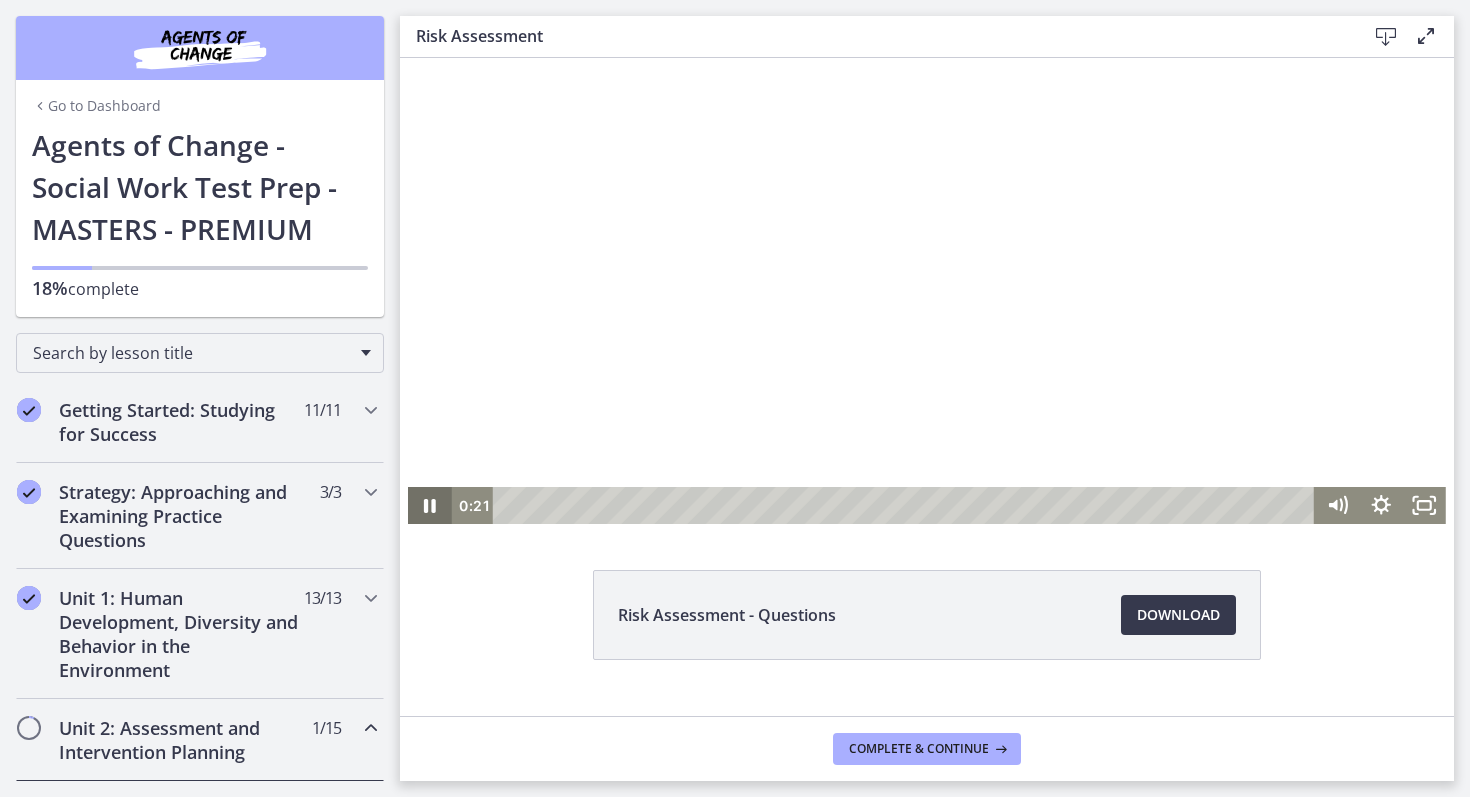 click 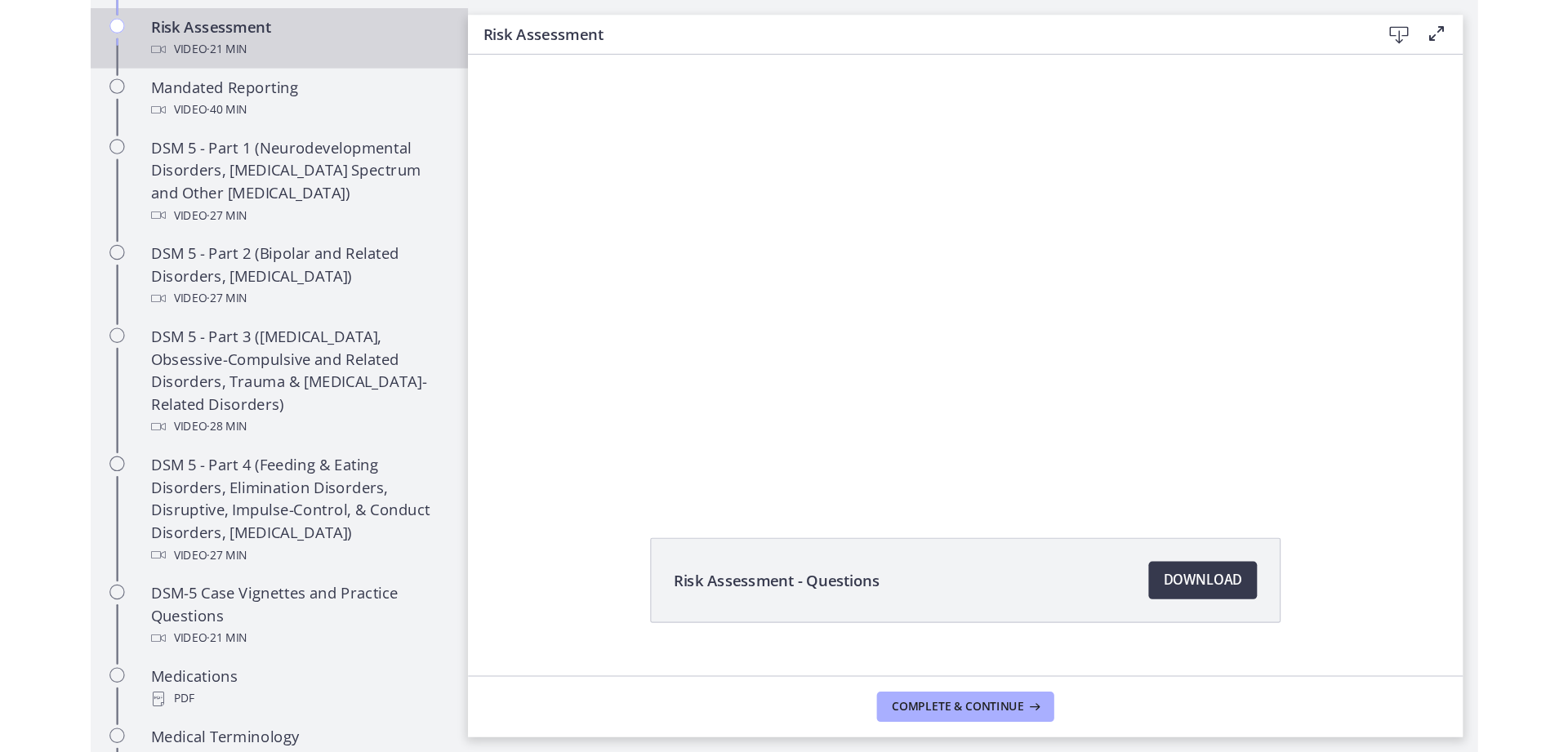 scroll, scrollTop: 692, scrollLeft: 0, axis: vertical 